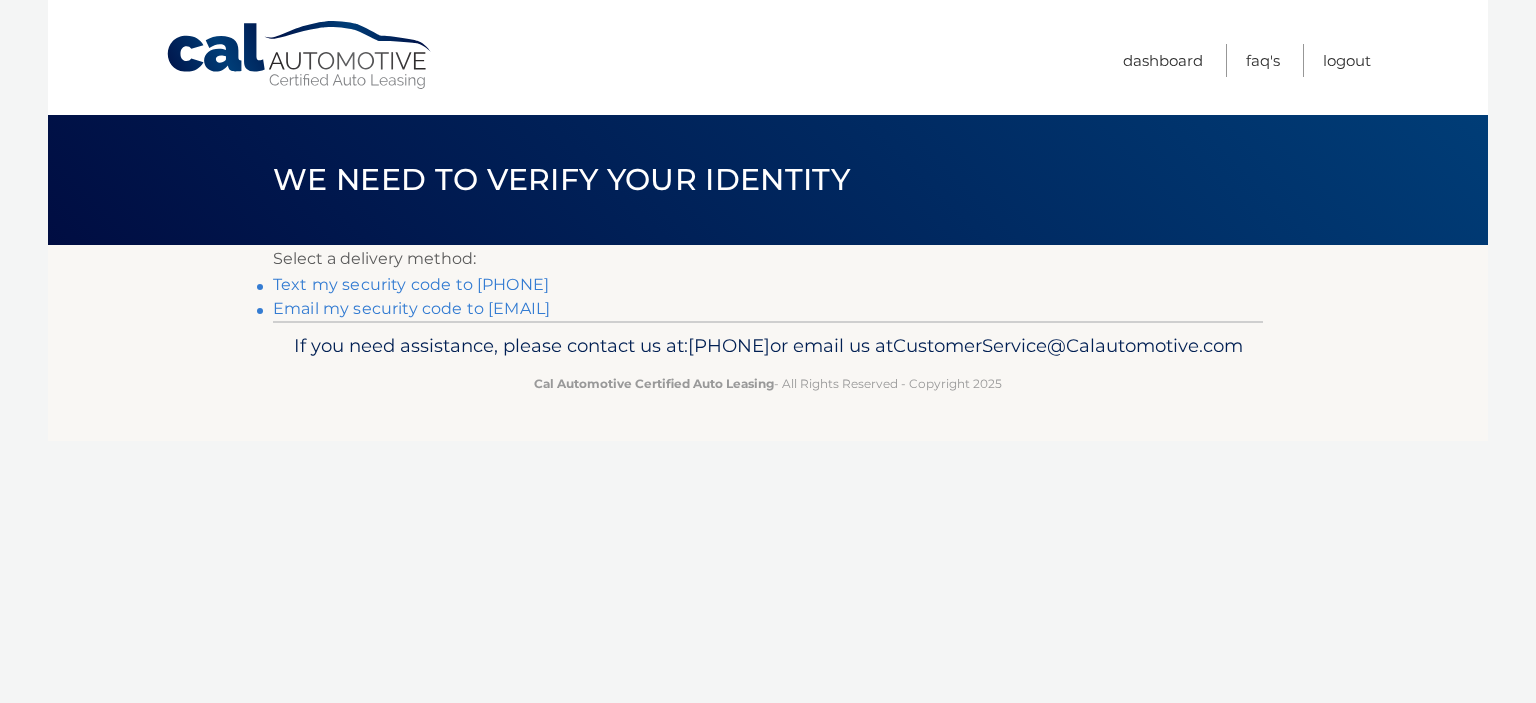 scroll, scrollTop: 0, scrollLeft: 0, axis: both 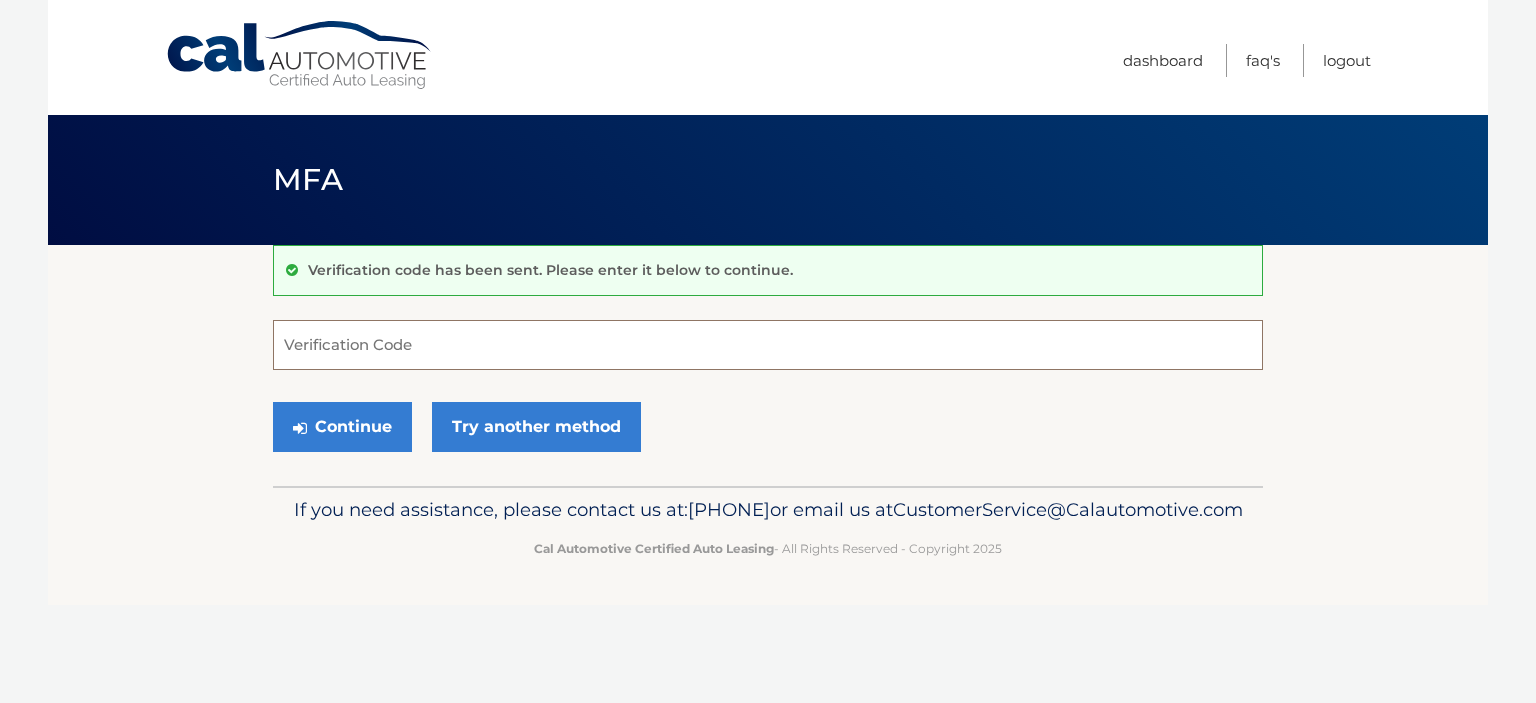 click on "Verification Code" at bounding box center (768, 345) 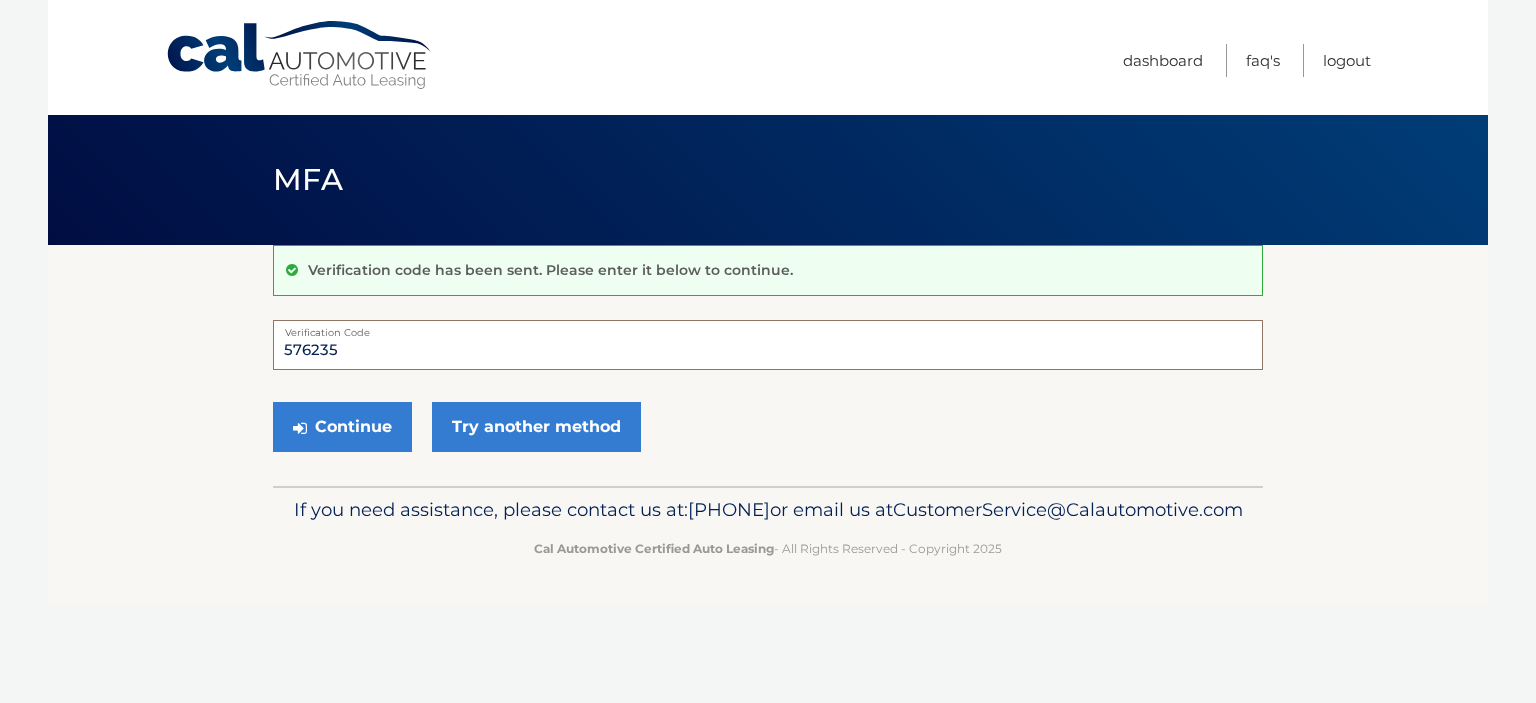 type on "576235" 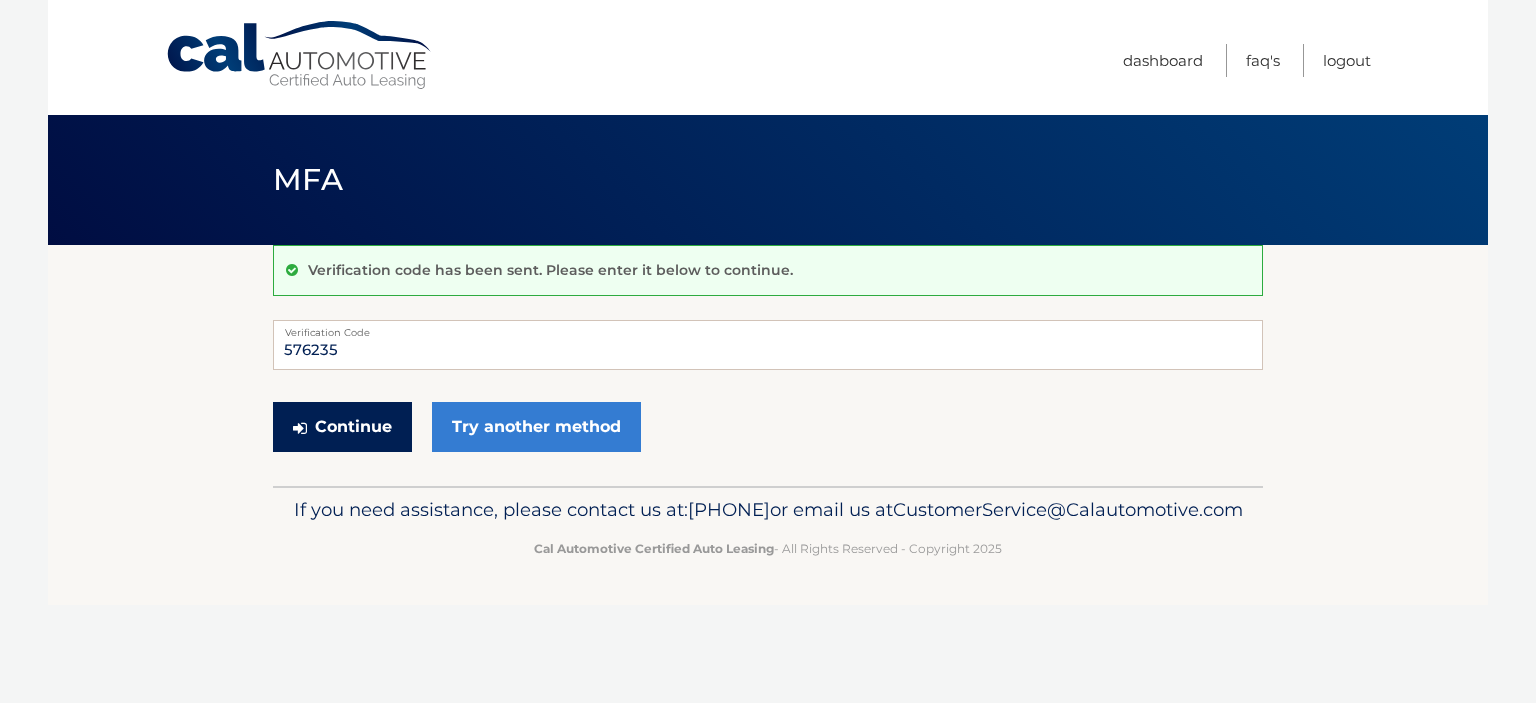 click on "Continue" at bounding box center (342, 427) 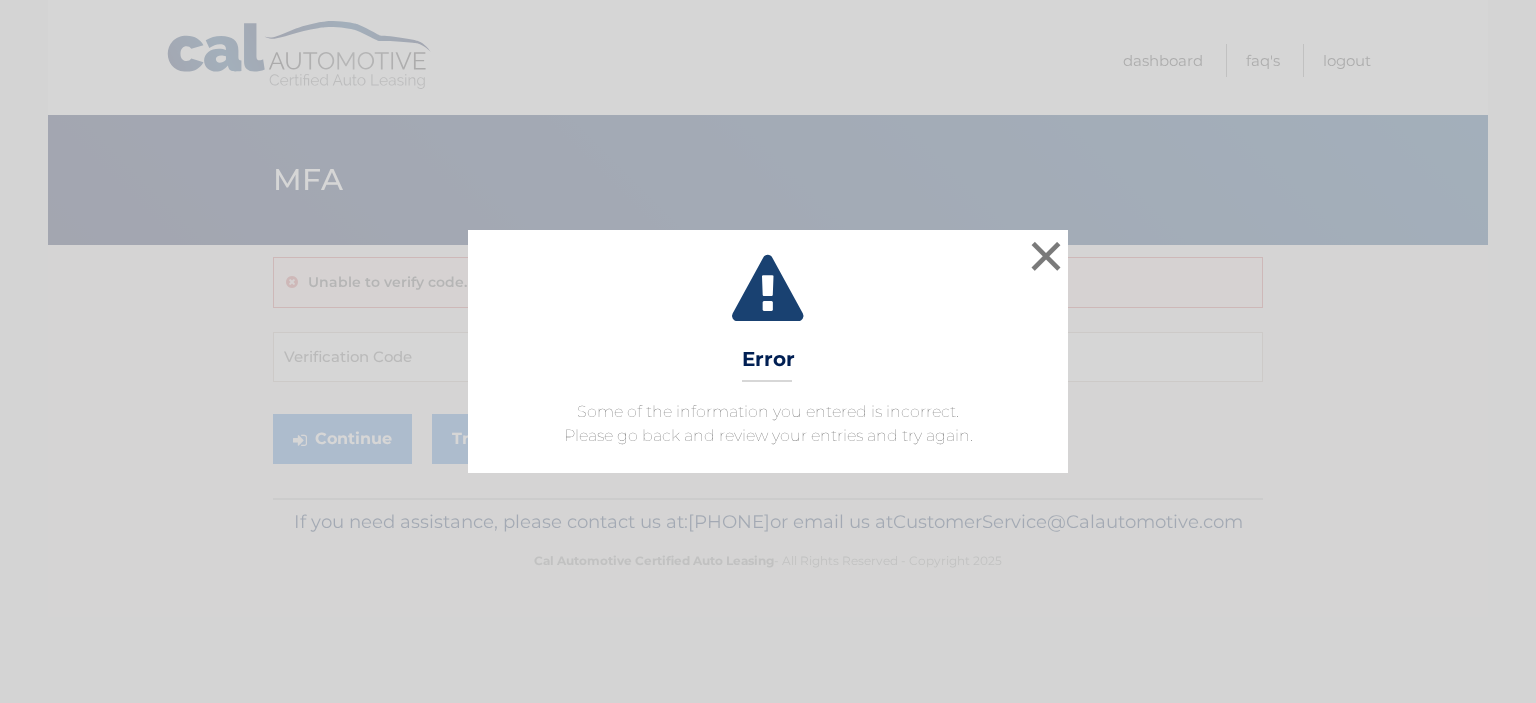scroll, scrollTop: 0, scrollLeft: 0, axis: both 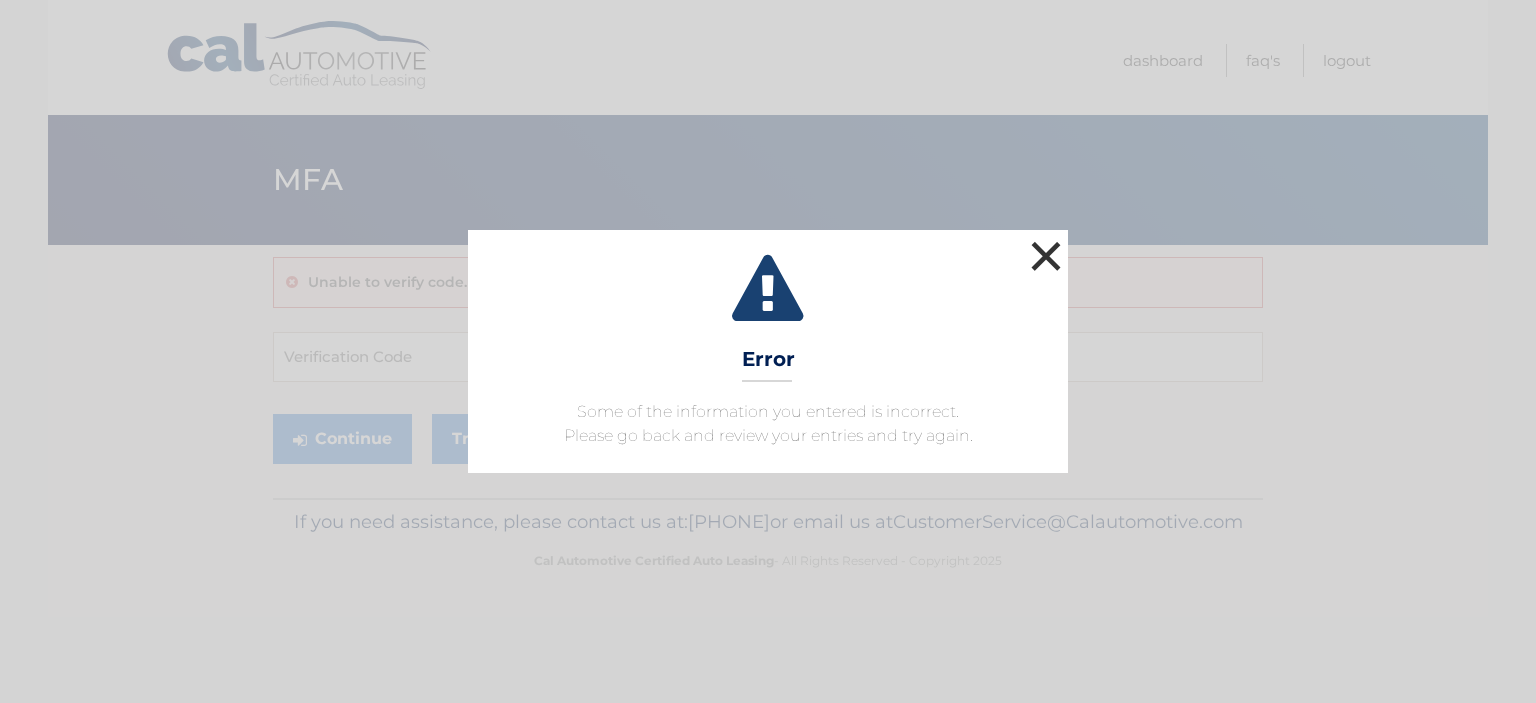 click on "×" at bounding box center [1046, 256] 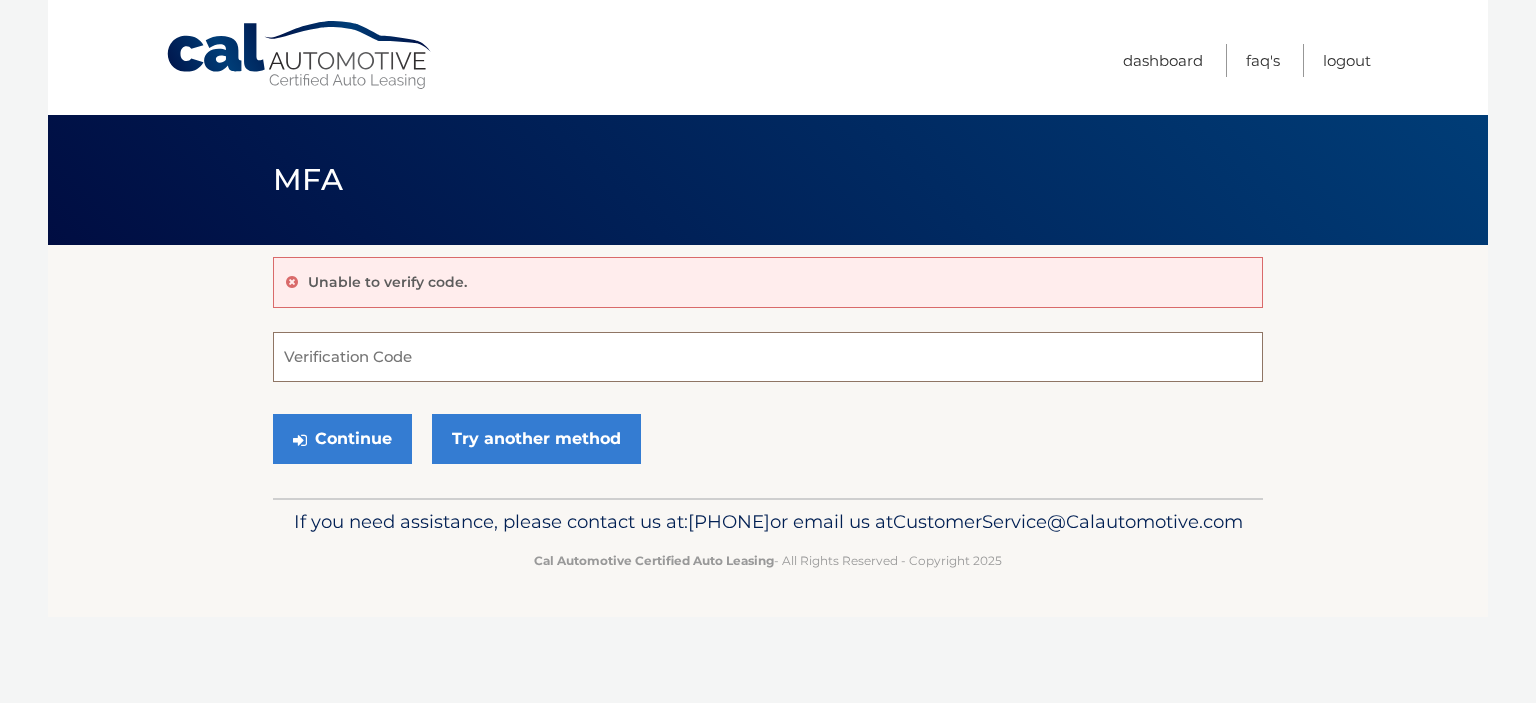 click on "Verification Code" at bounding box center [768, 357] 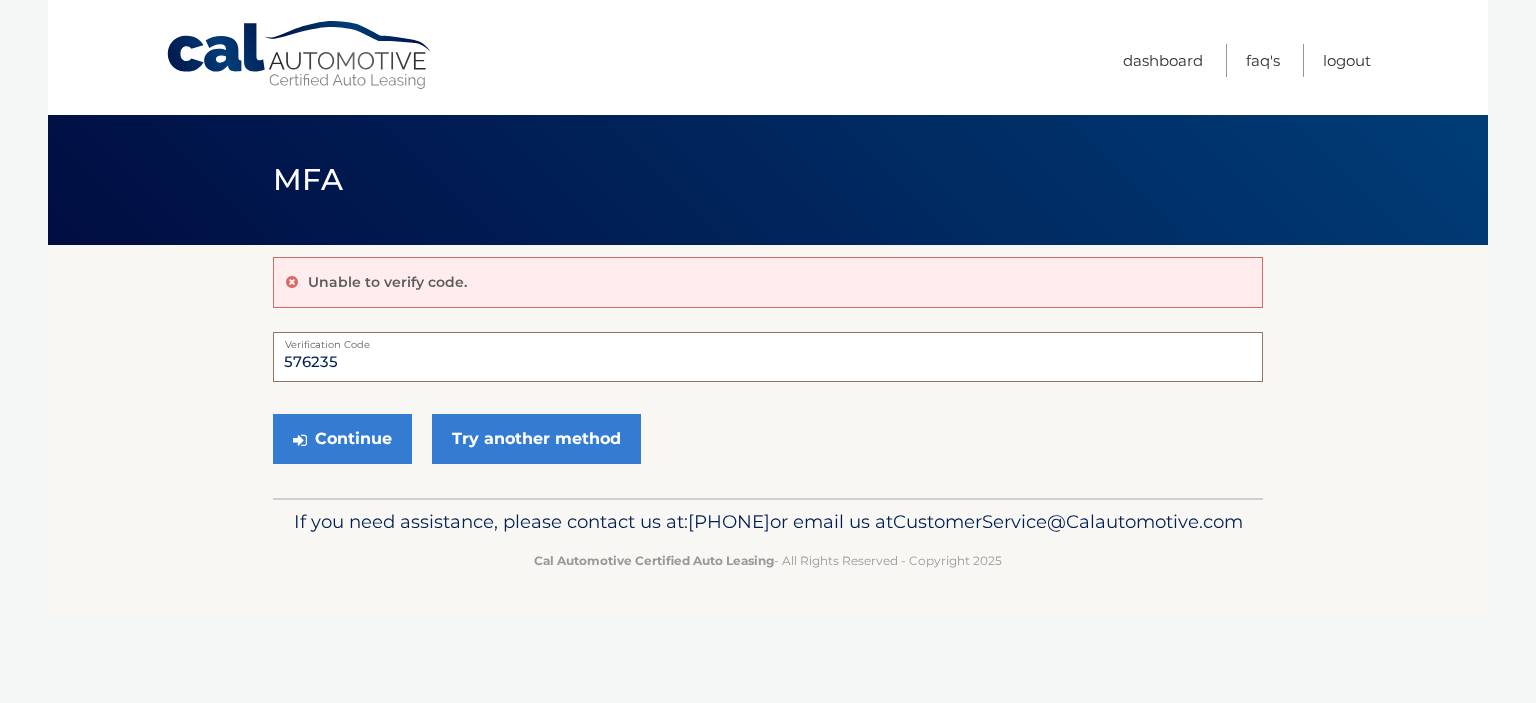 type on "576235" 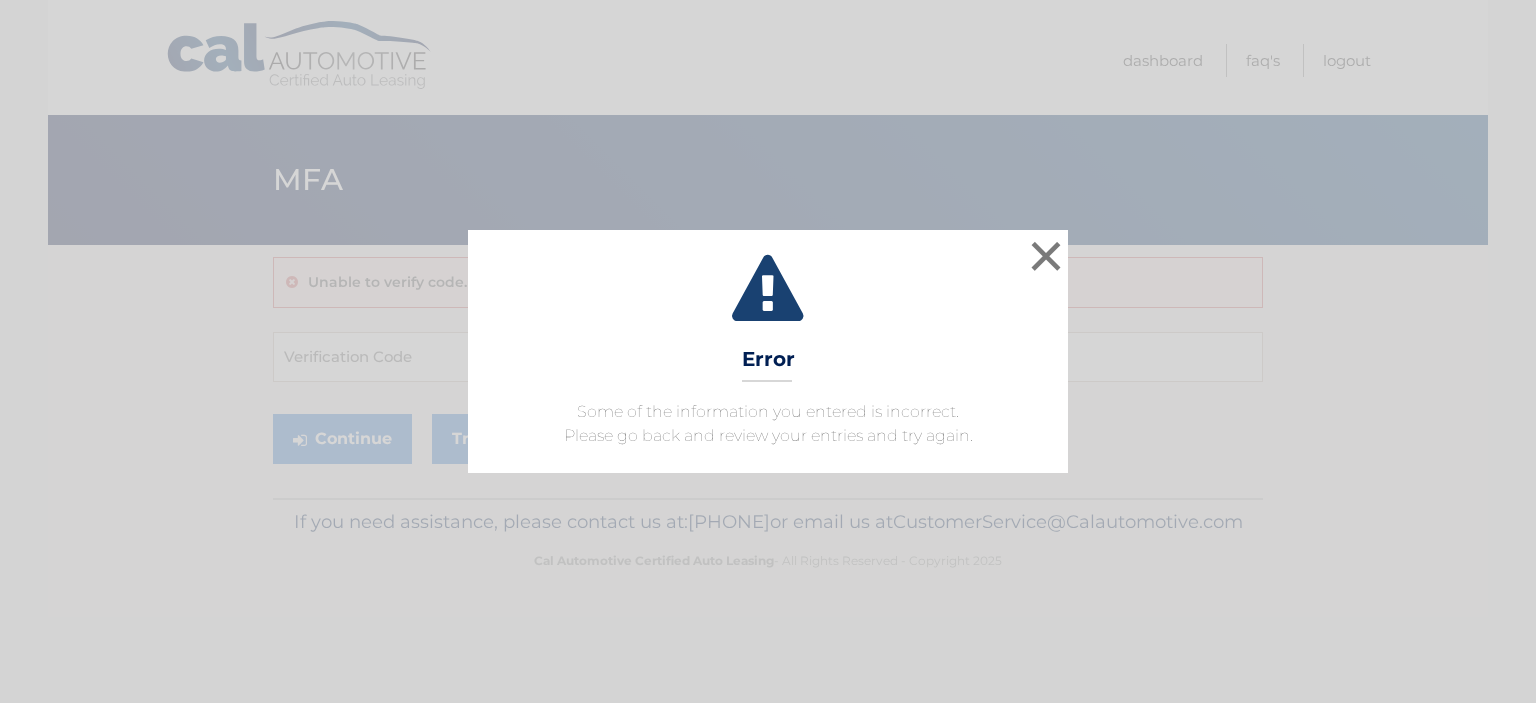 scroll, scrollTop: 0, scrollLeft: 0, axis: both 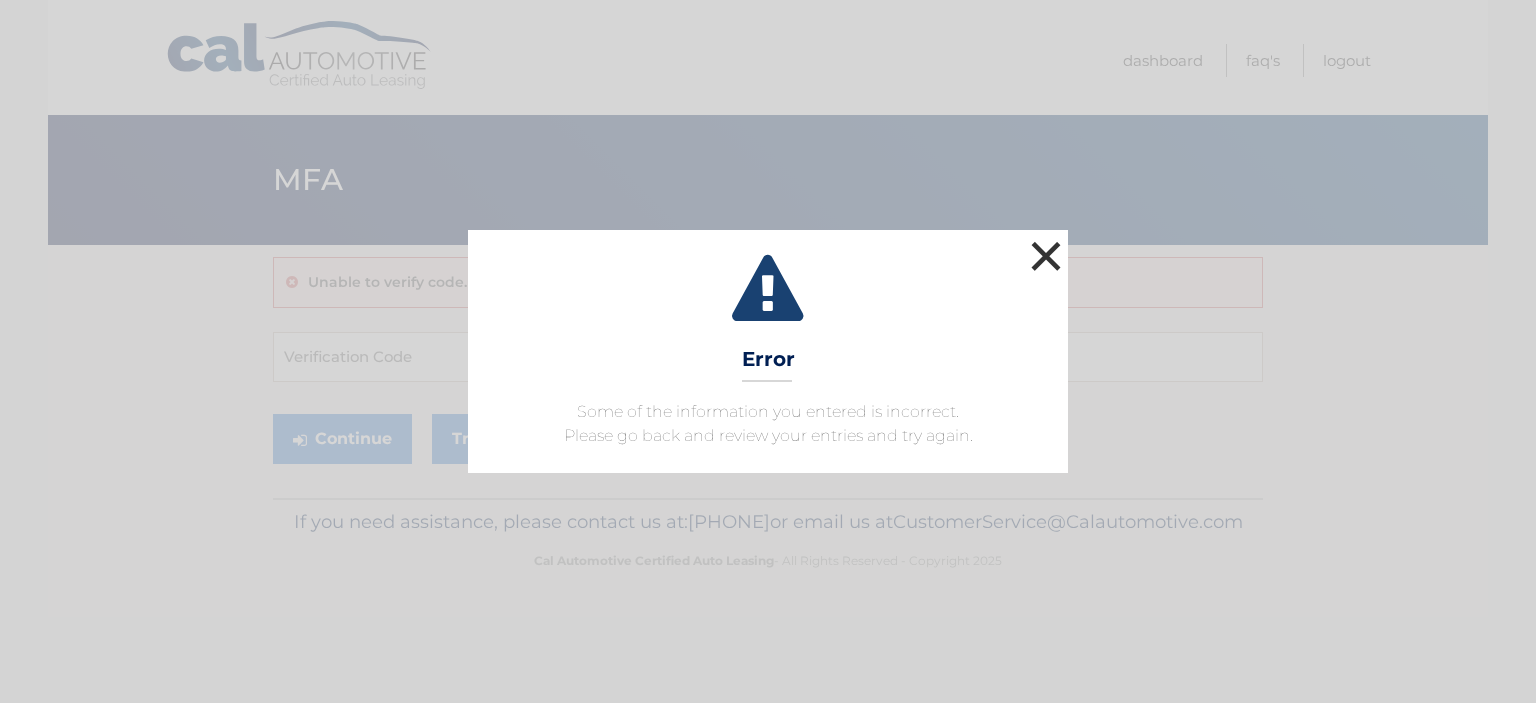 click on "×" at bounding box center [1046, 256] 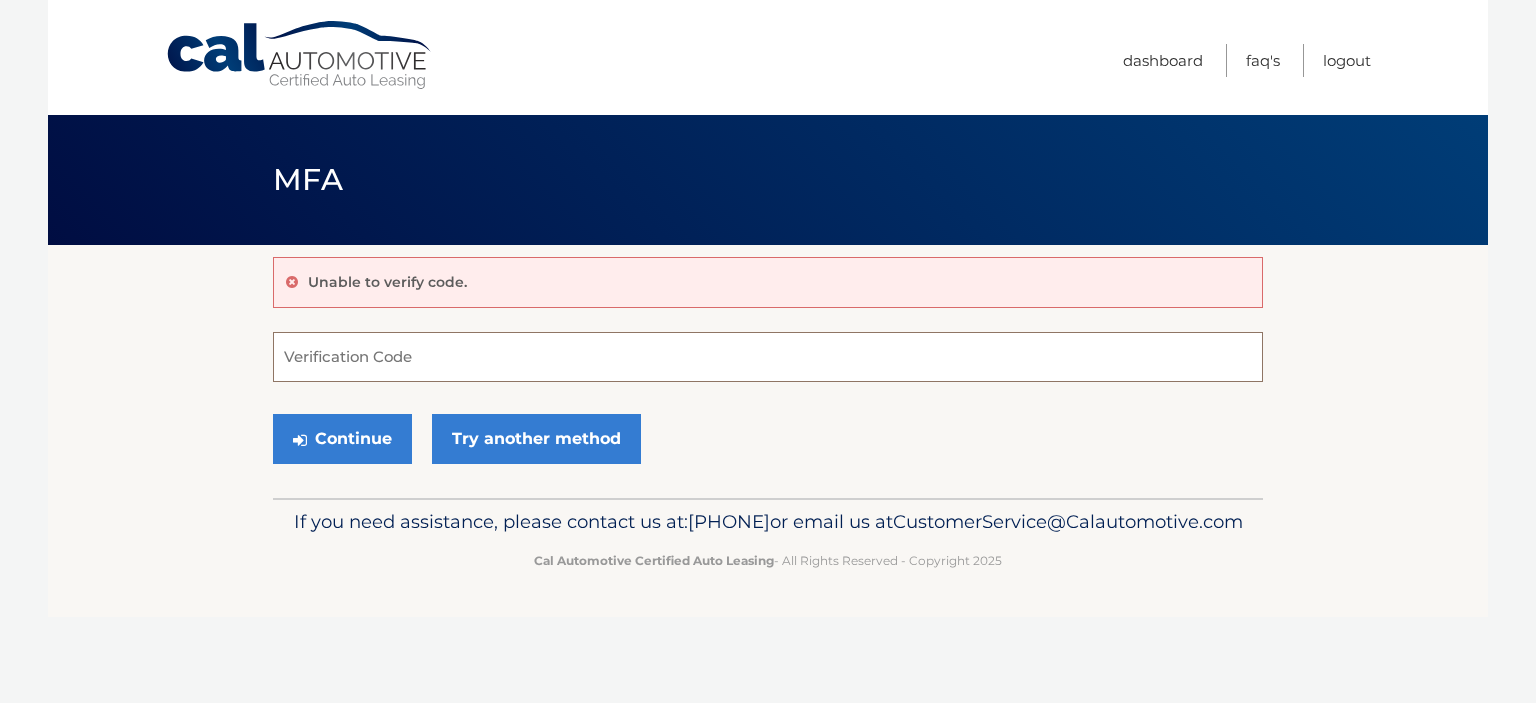 click on "Verification Code" at bounding box center (768, 357) 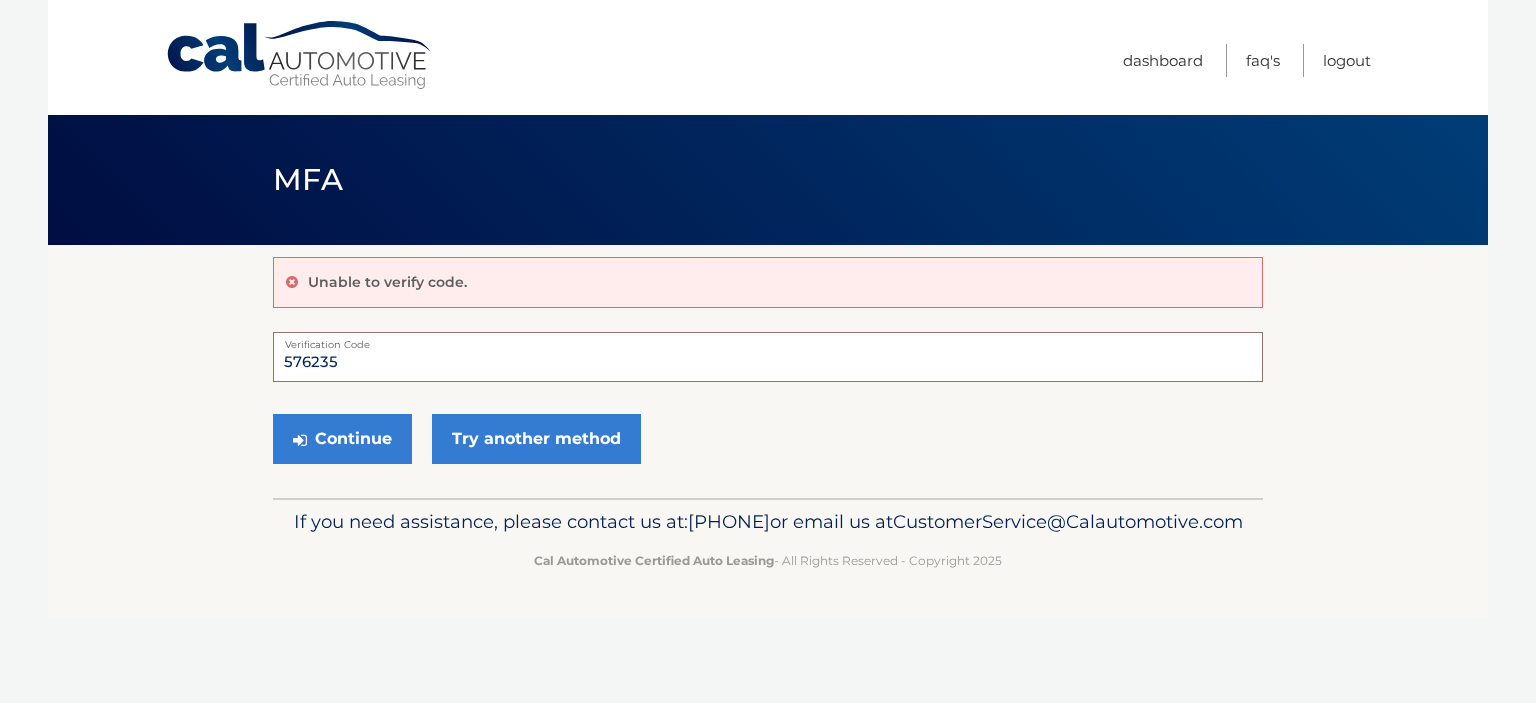 type on "576235" 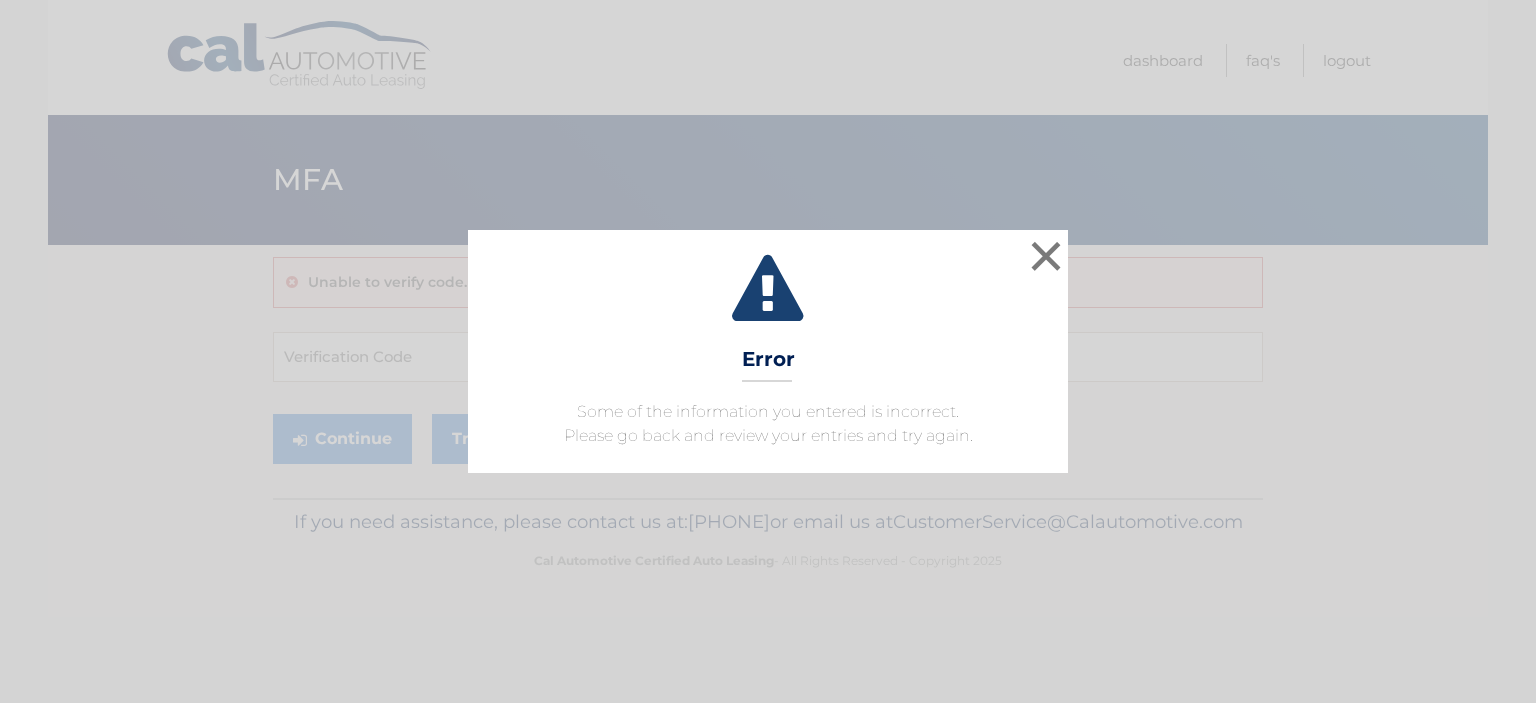 scroll, scrollTop: 0, scrollLeft: 0, axis: both 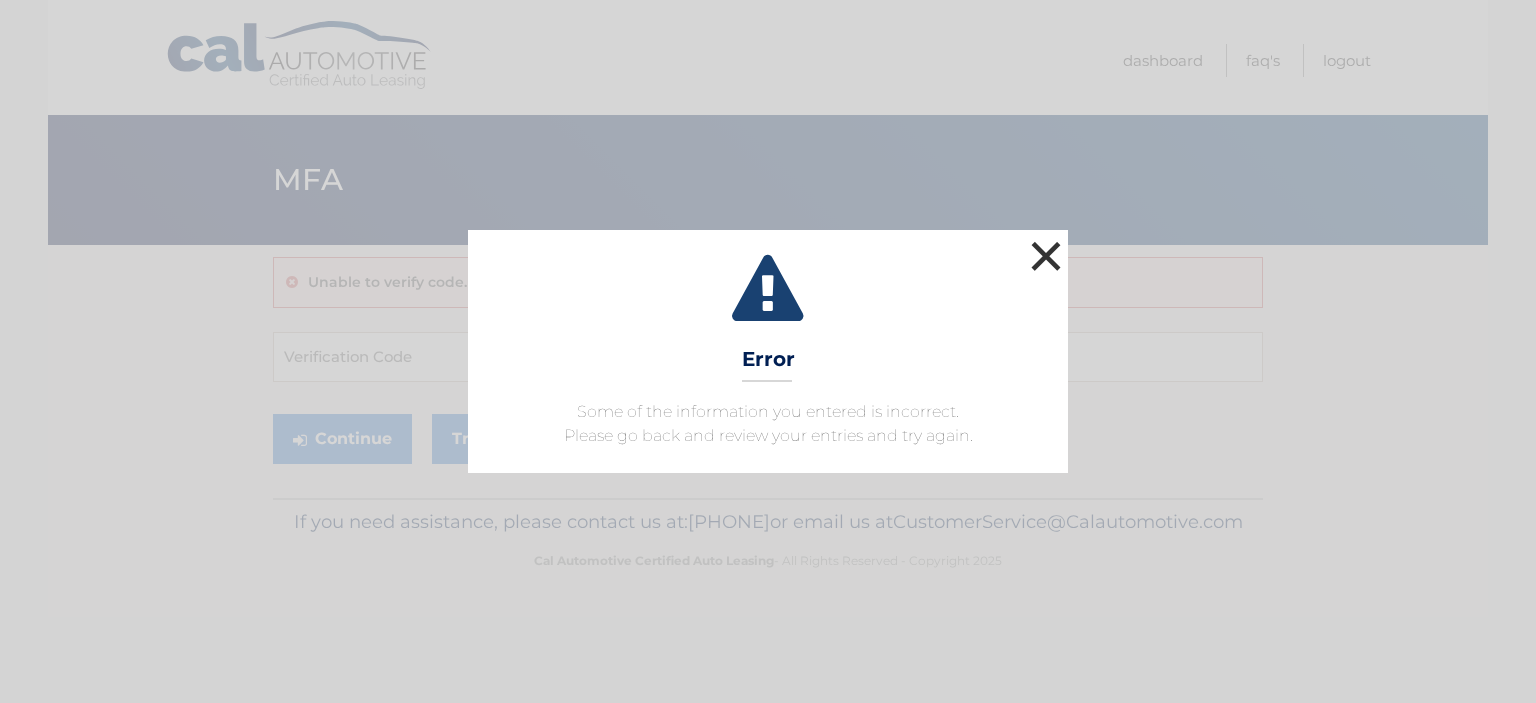 click on "×" at bounding box center (1046, 256) 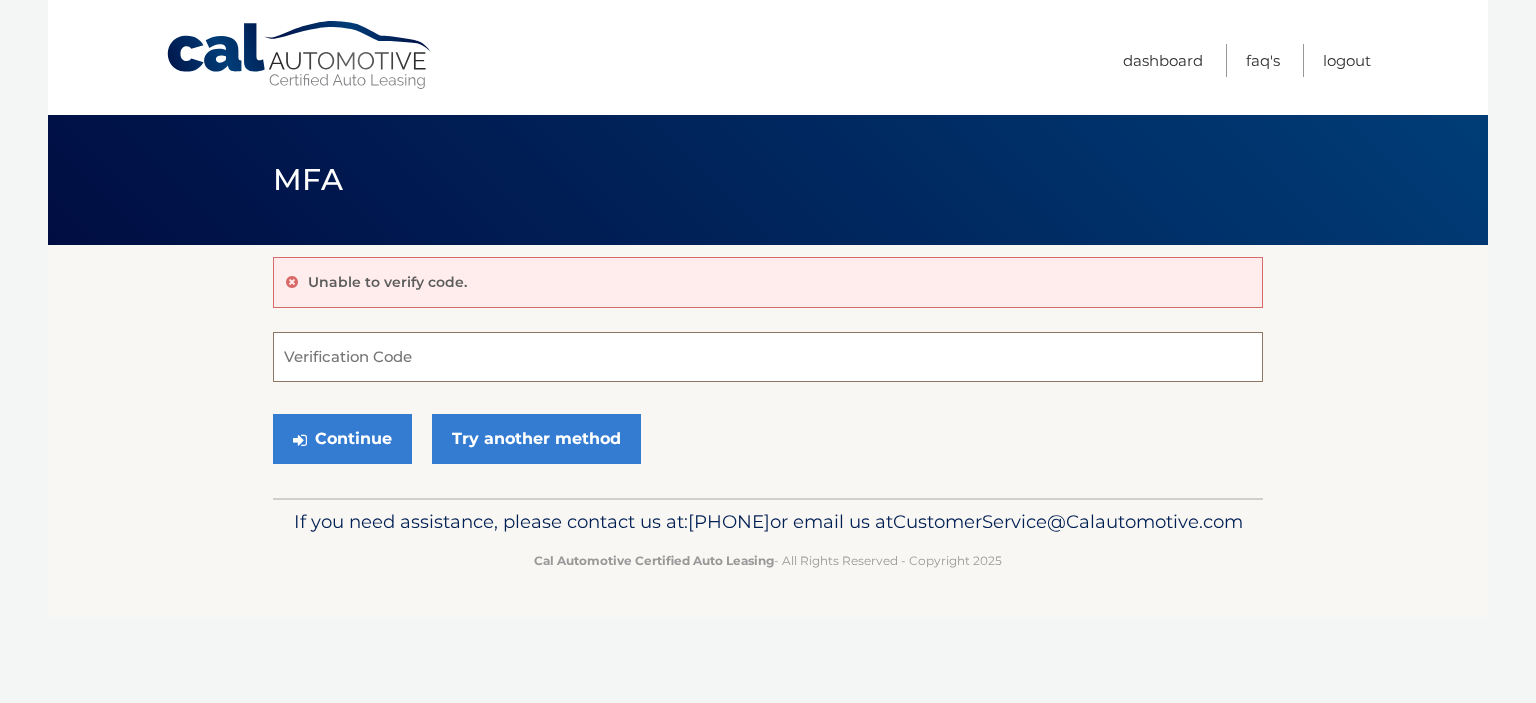 click on "Verification Code" at bounding box center (768, 357) 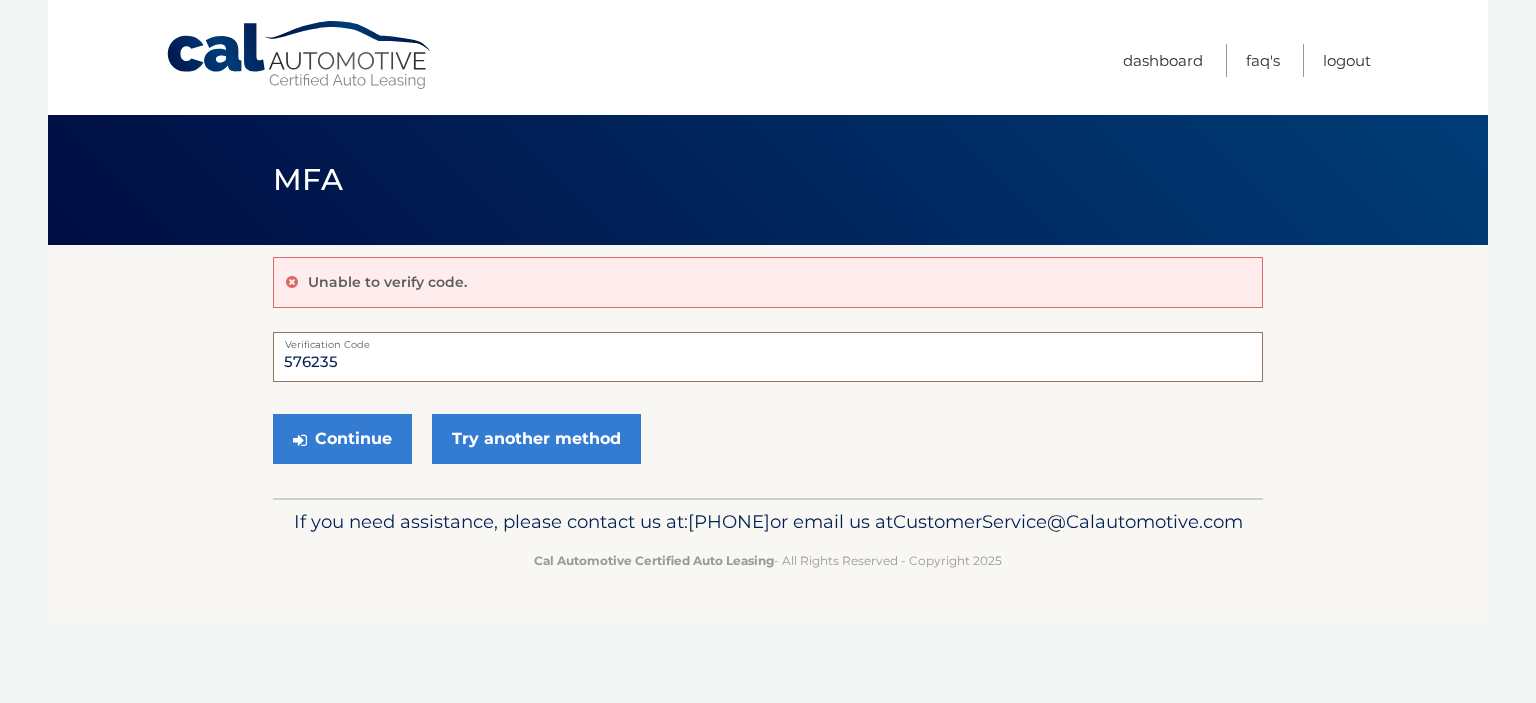 type on "576235" 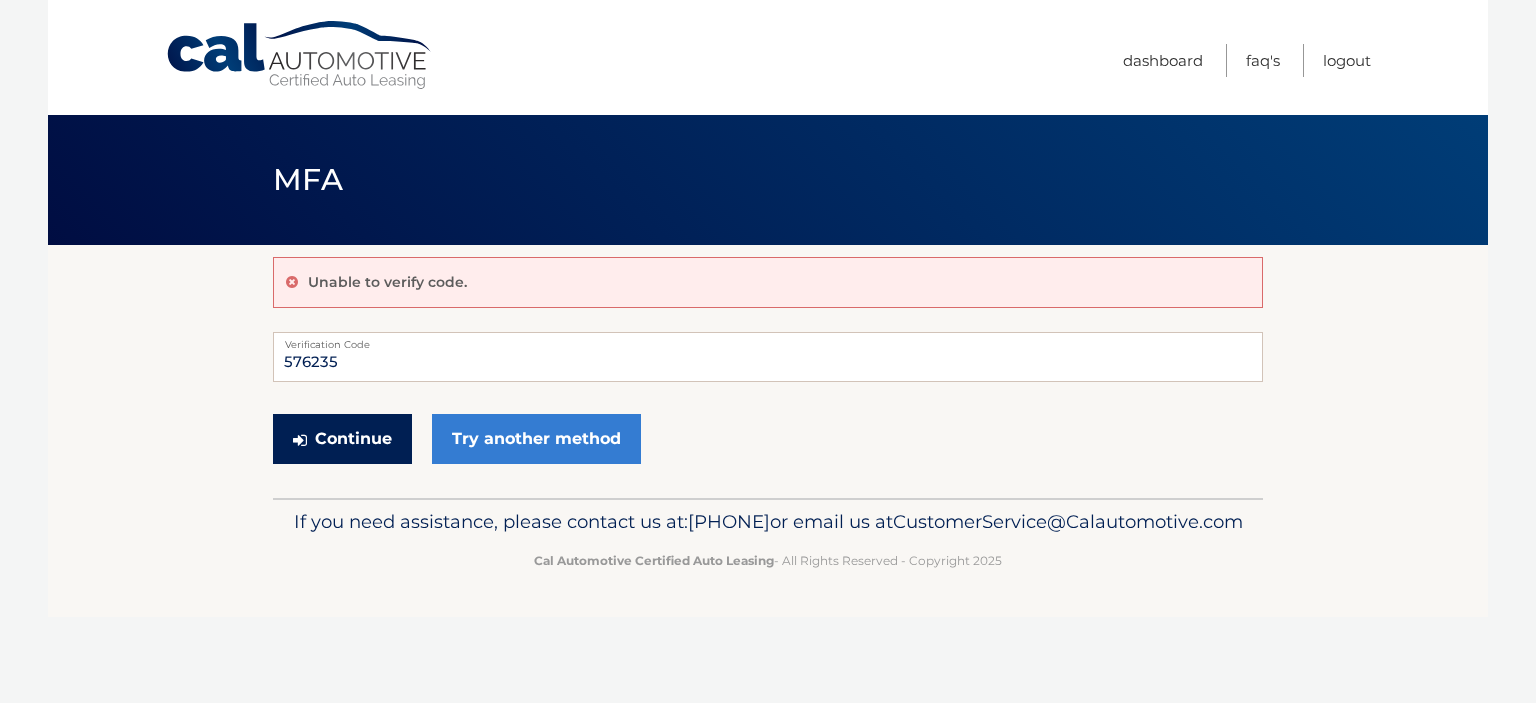 click on "Continue" at bounding box center [342, 439] 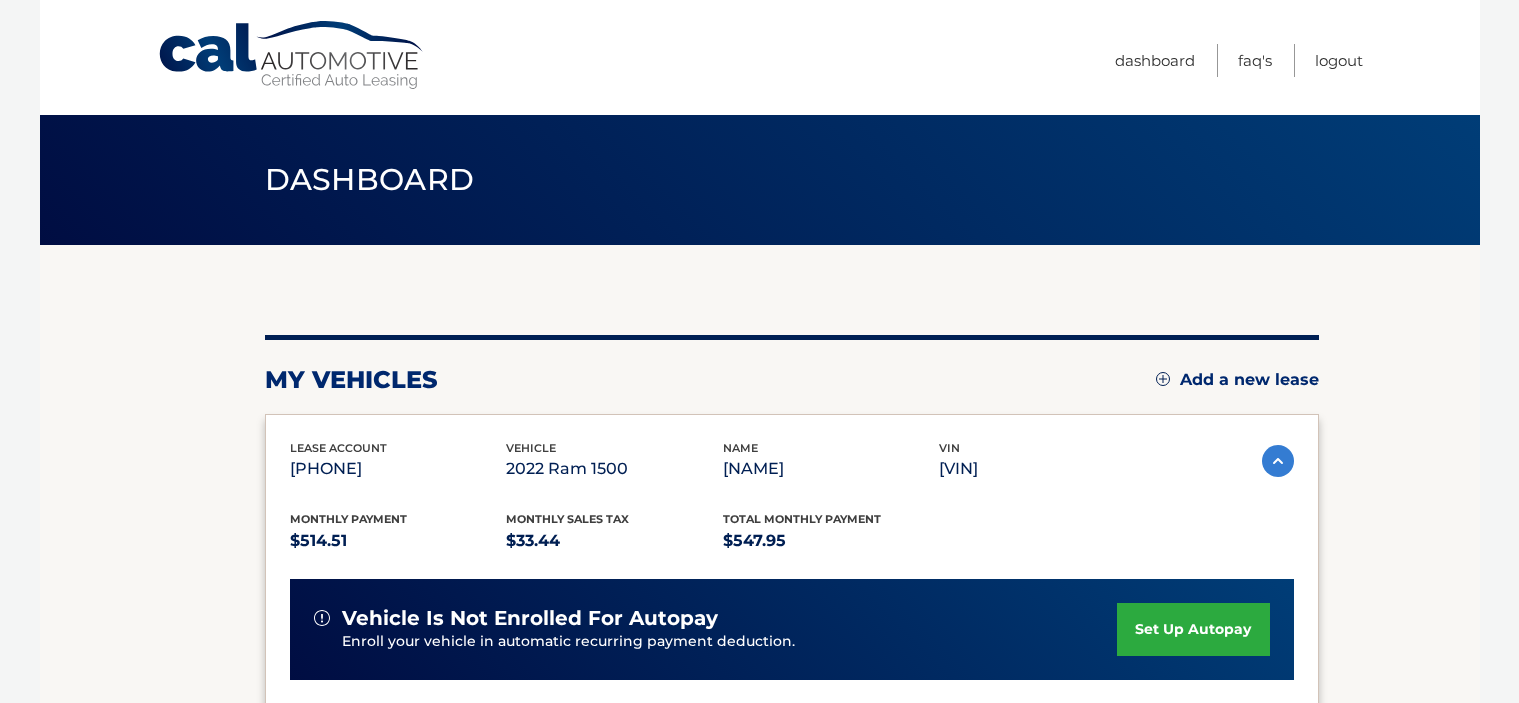 scroll, scrollTop: 0, scrollLeft: 0, axis: both 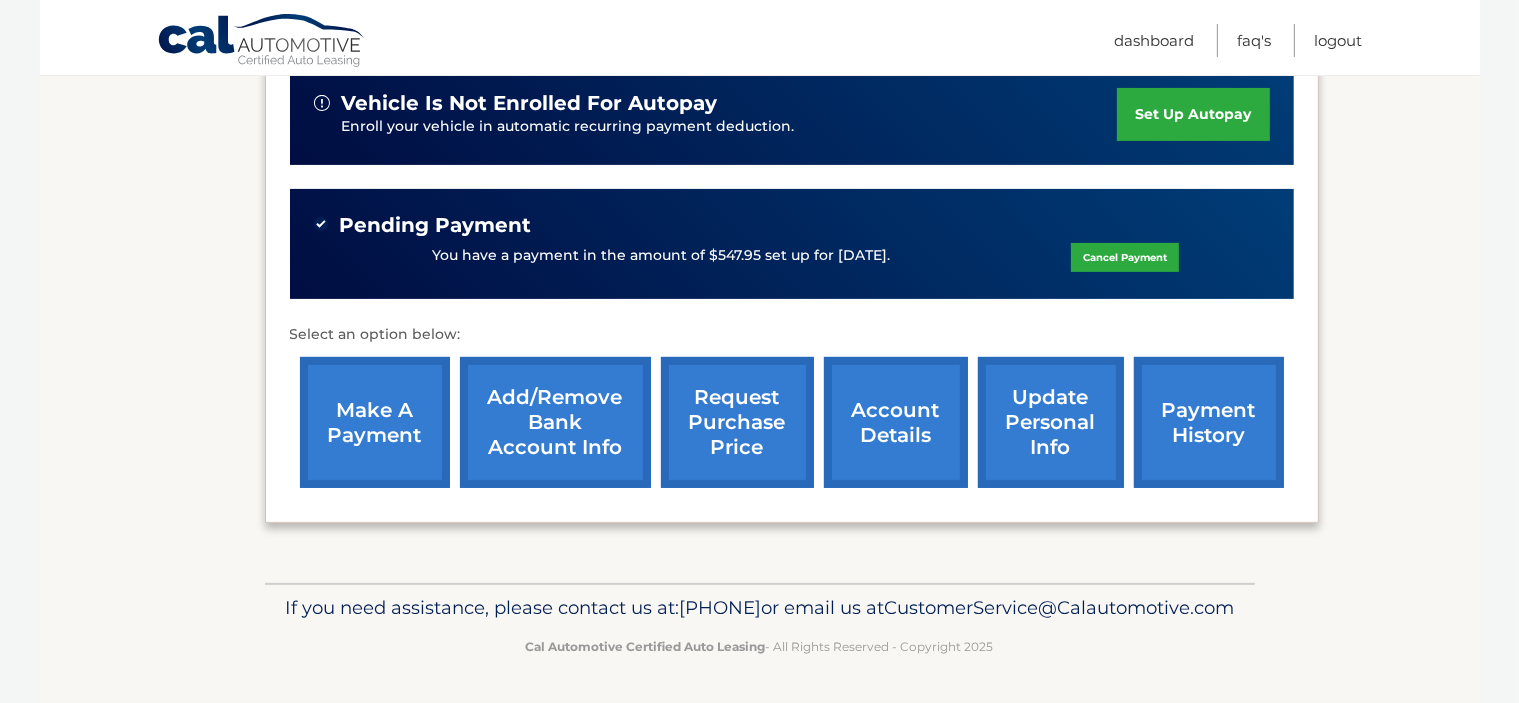 click on "payment history" at bounding box center (1209, 422) 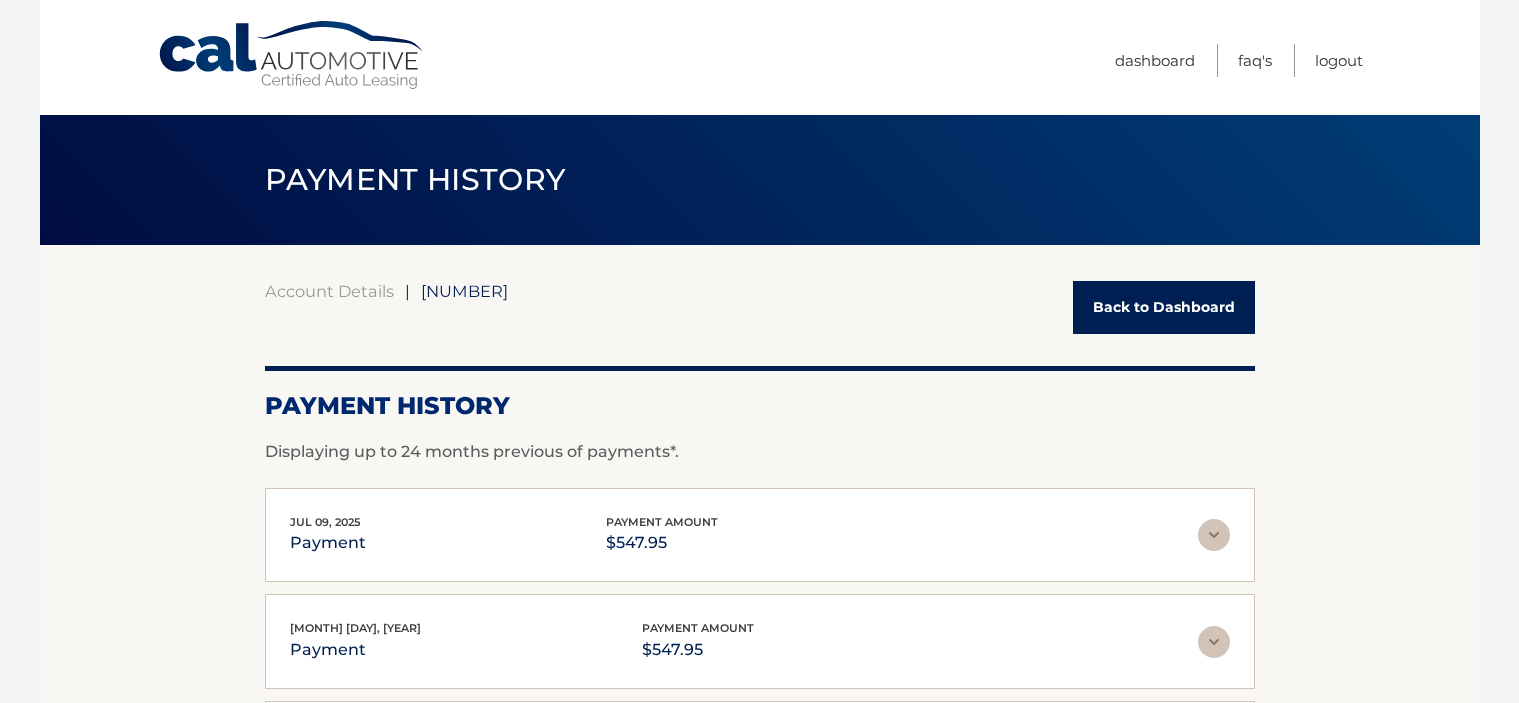 scroll, scrollTop: 0, scrollLeft: 0, axis: both 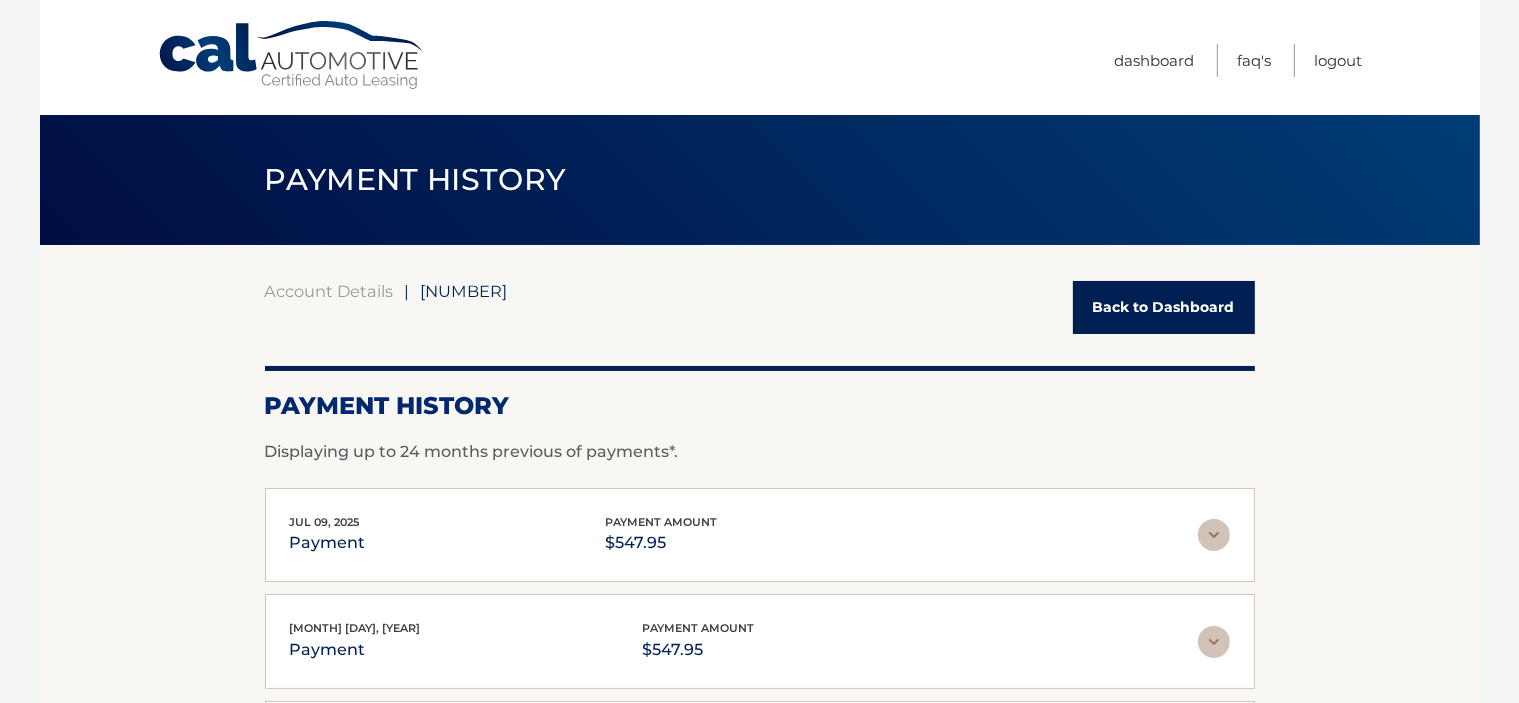 click on "Back to Dashboard" at bounding box center (1164, 307) 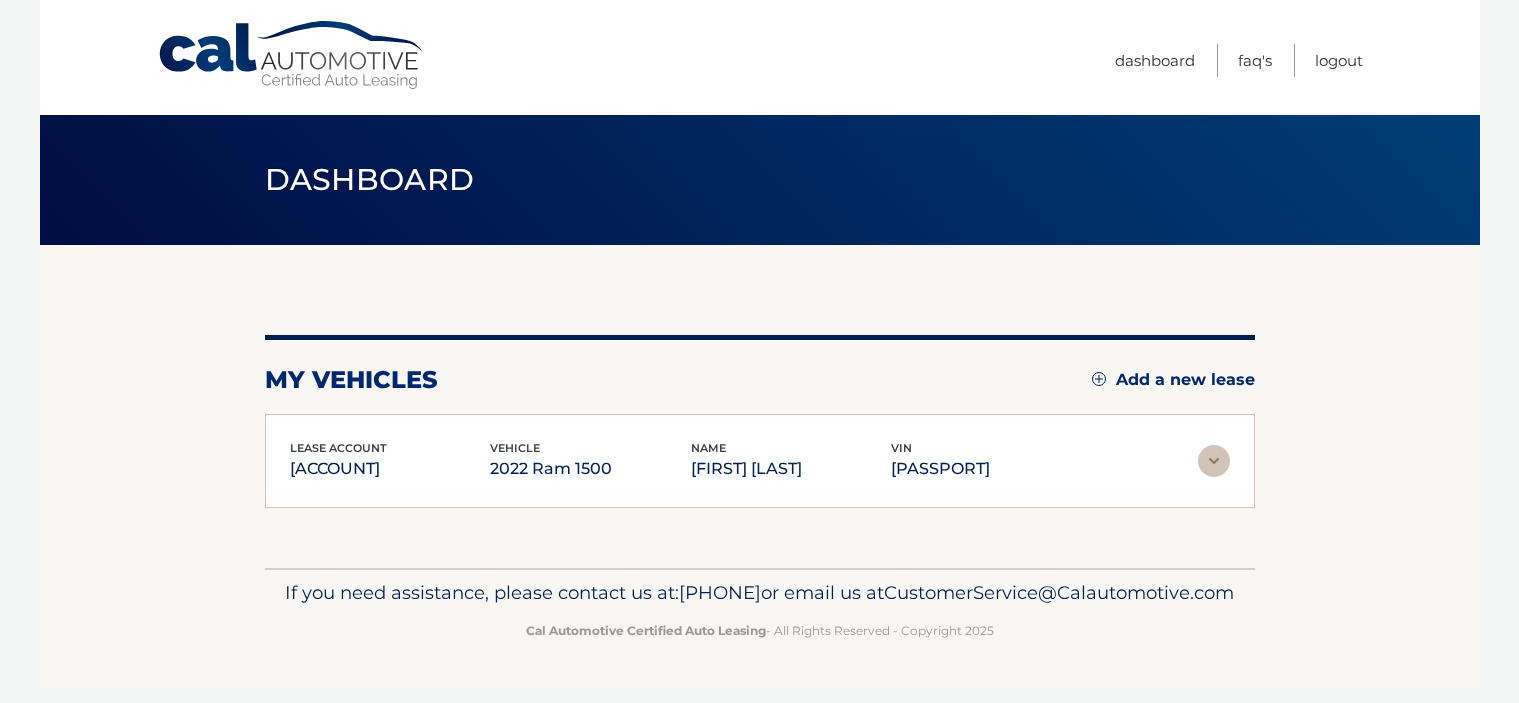 scroll, scrollTop: 0, scrollLeft: 0, axis: both 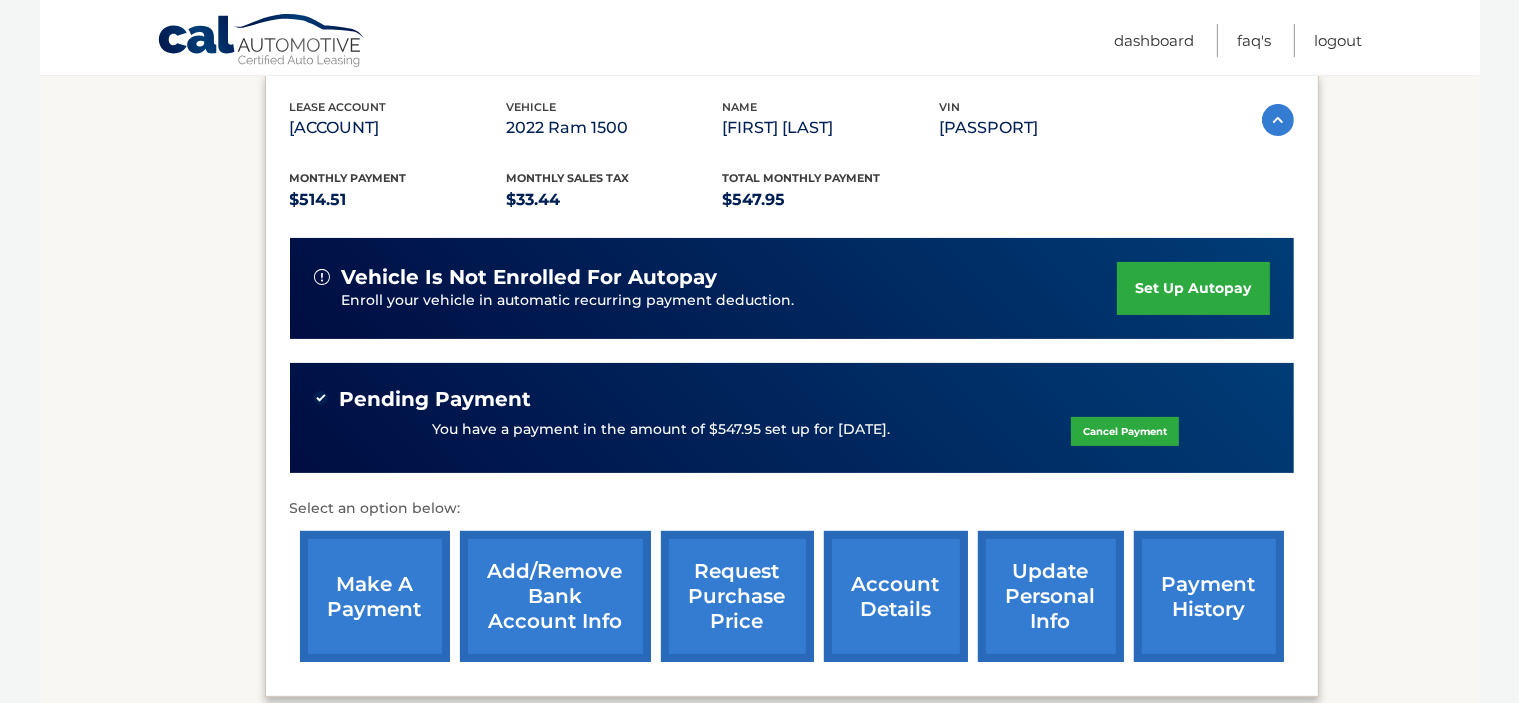 click on "Pending Payment
You have a payment in the amount of $547.95 set up for [DATE].
Cancel Payment" at bounding box center (792, 418) 